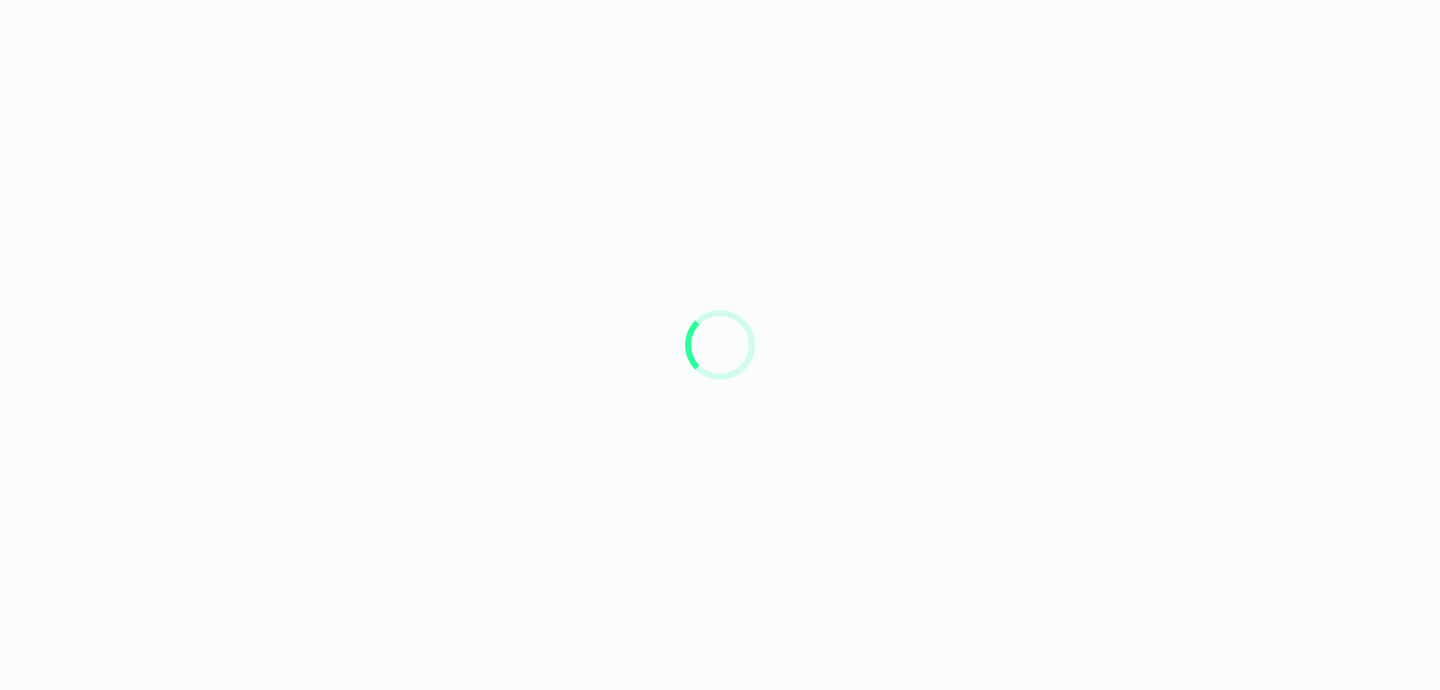 scroll, scrollTop: 0, scrollLeft: 0, axis: both 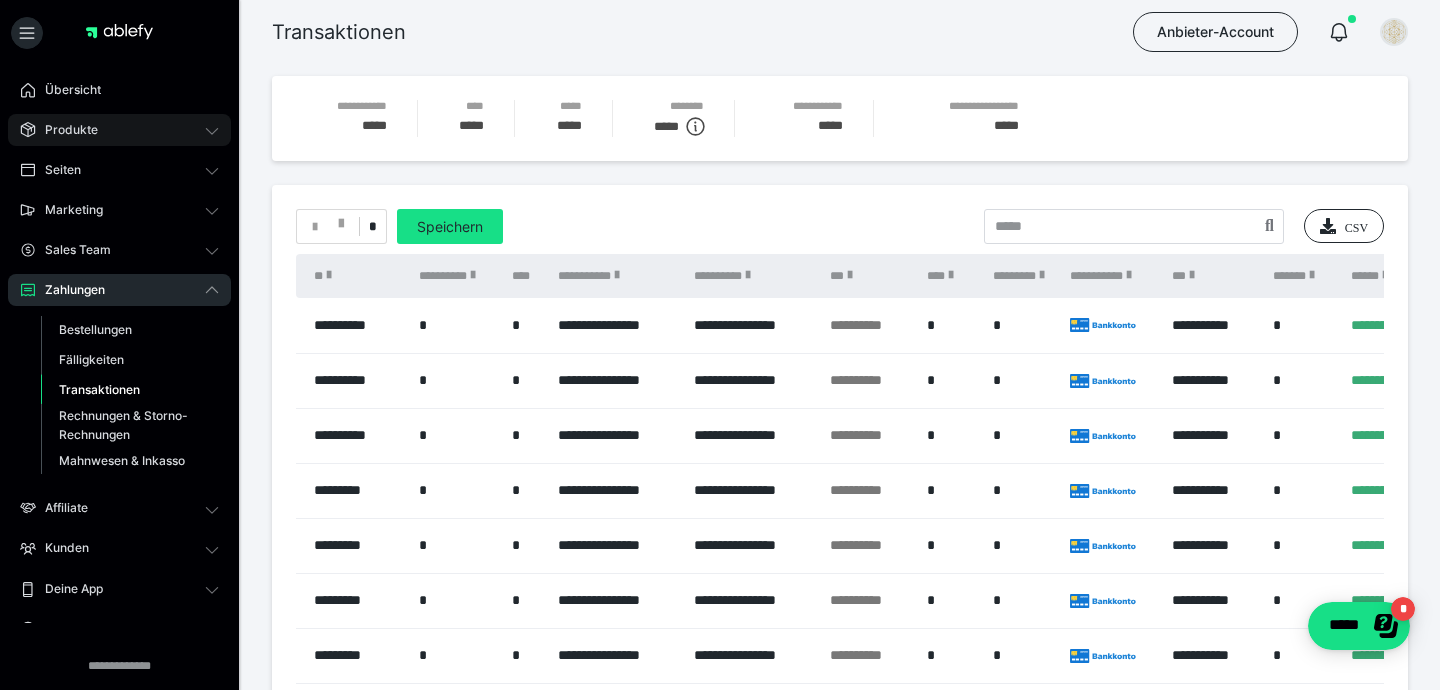 click on "Produkte" at bounding box center (119, 130) 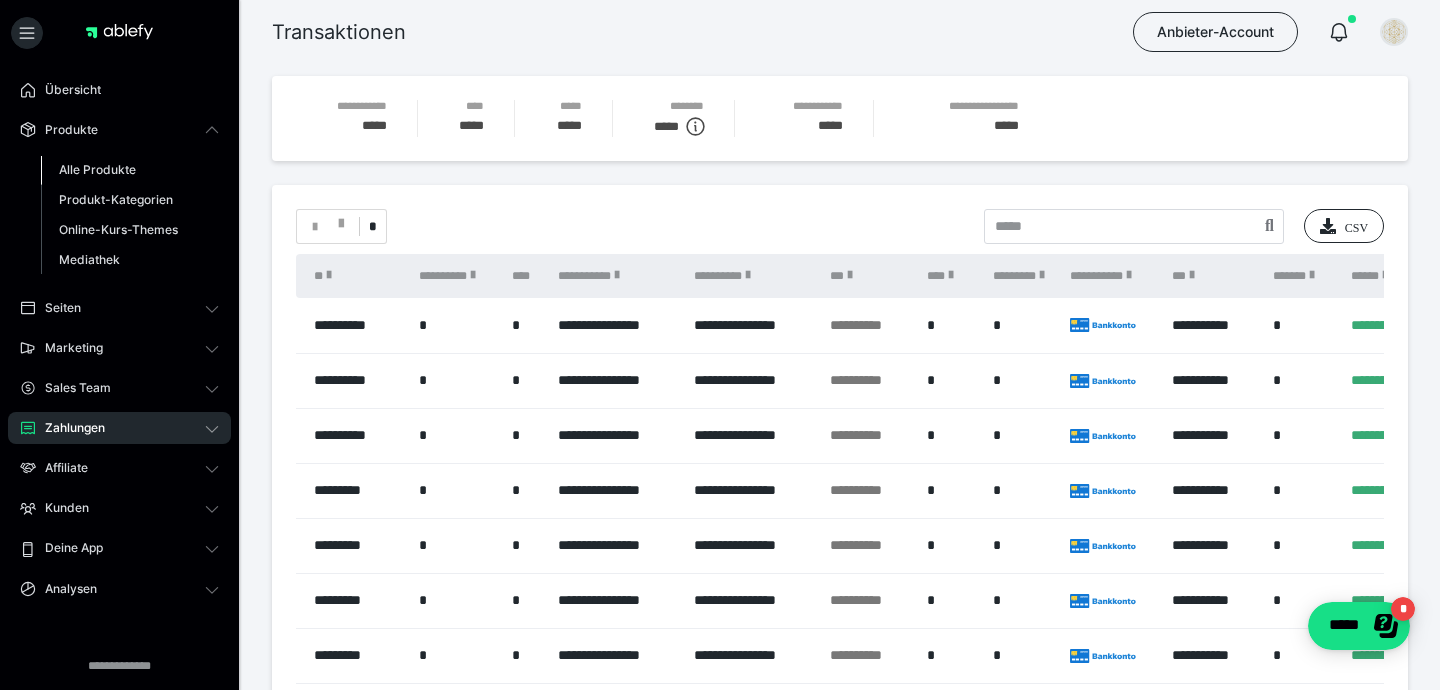 click on "Alle Produkte" at bounding box center (130, 170) 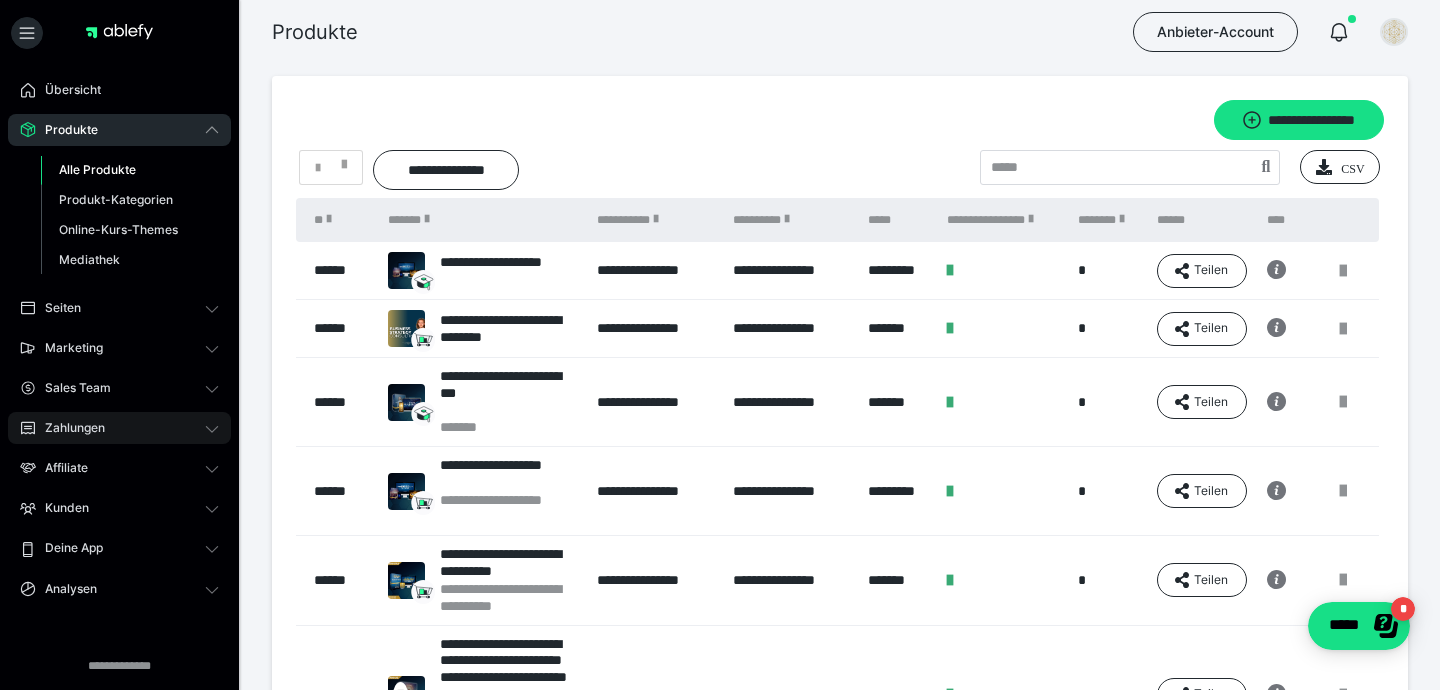 click on "Zahlungen" at bounding box center (68, 428) 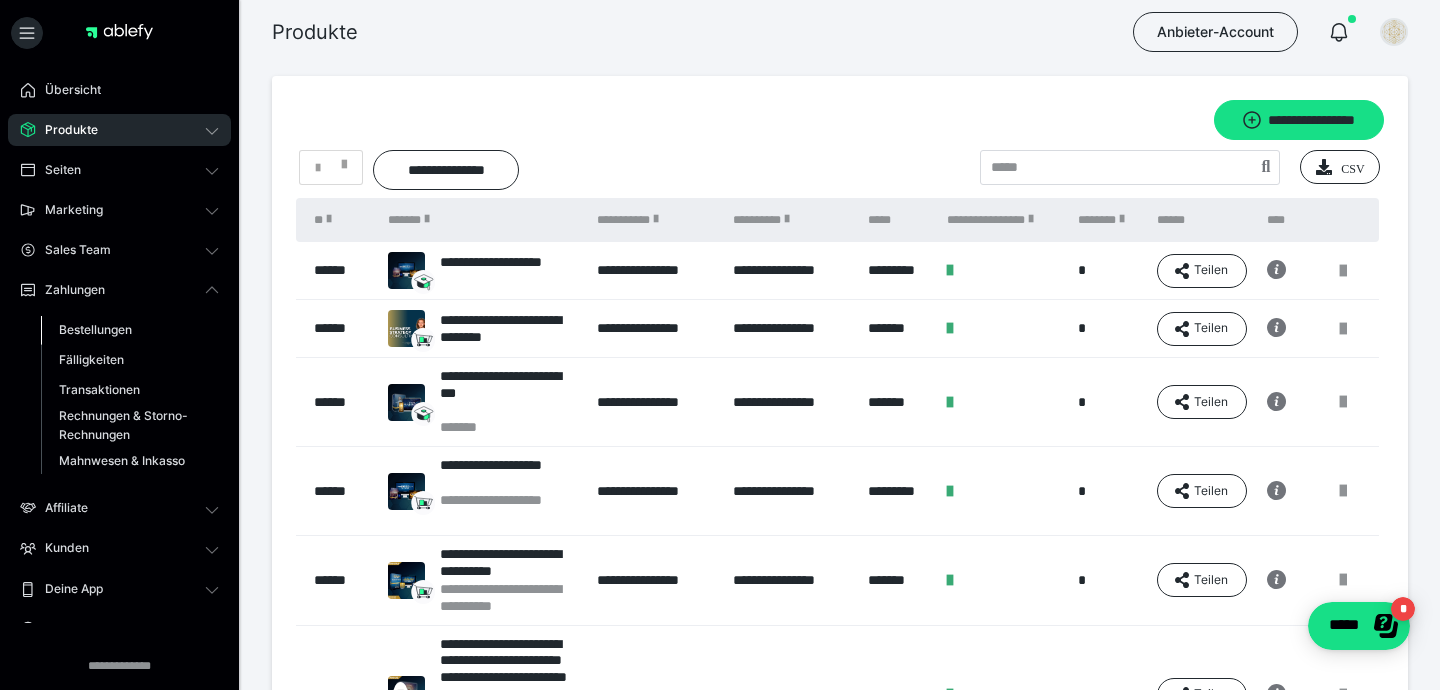 click on "Bestellungen" at bounding box center [95, 329] 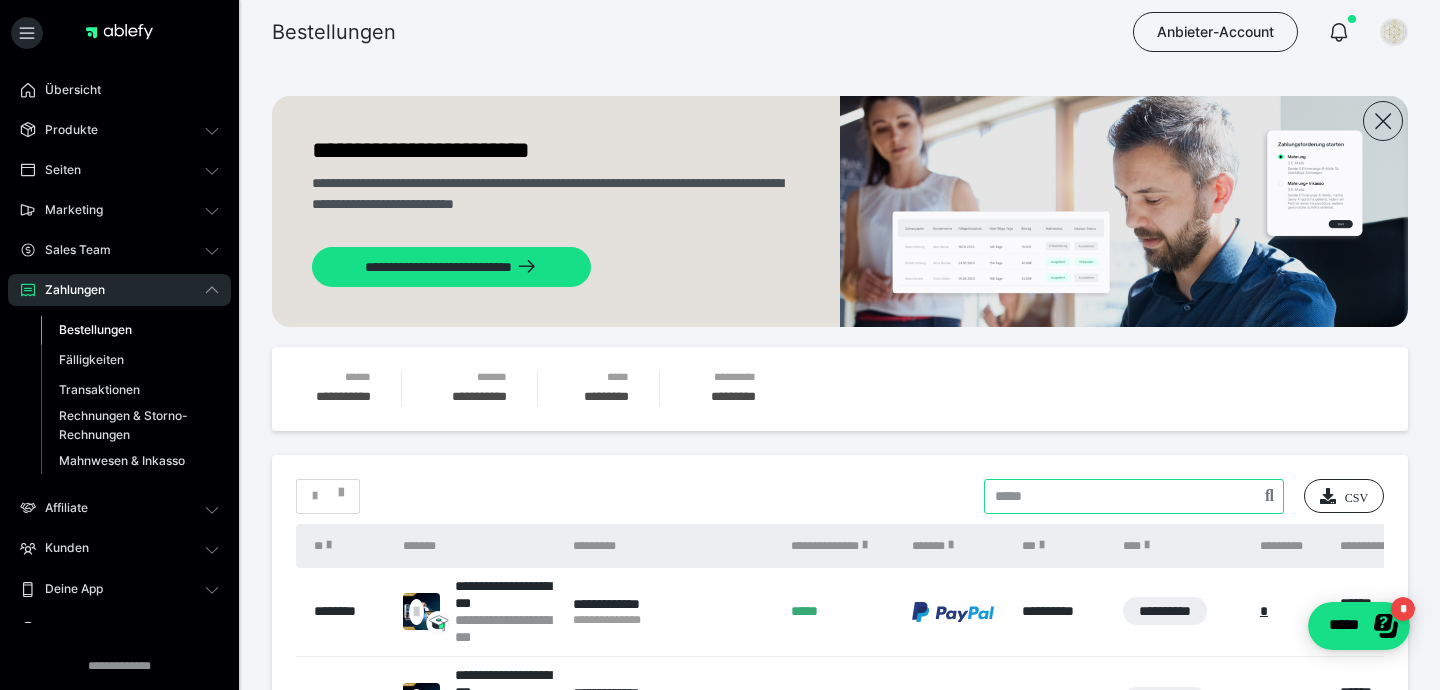 click at bounding box center (1134, 496) 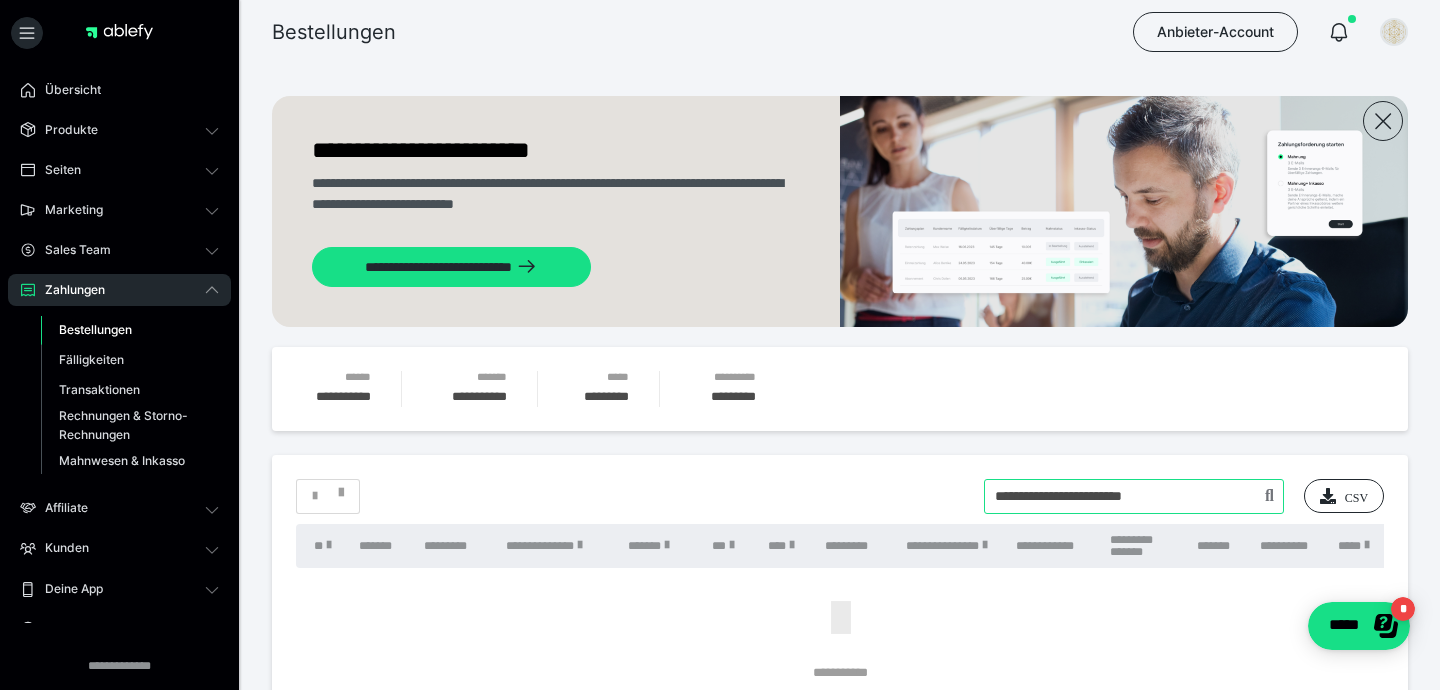 click at bounding box center [1134, 496] 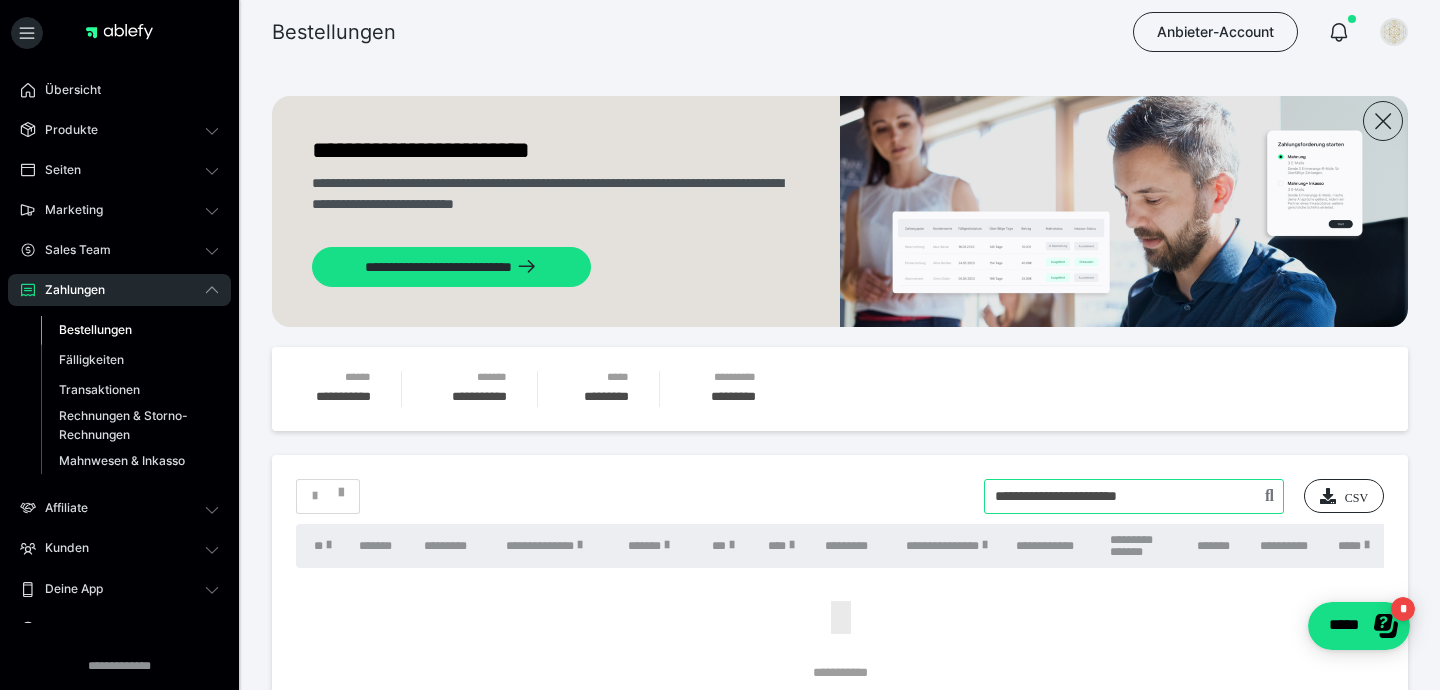 type on "**********" 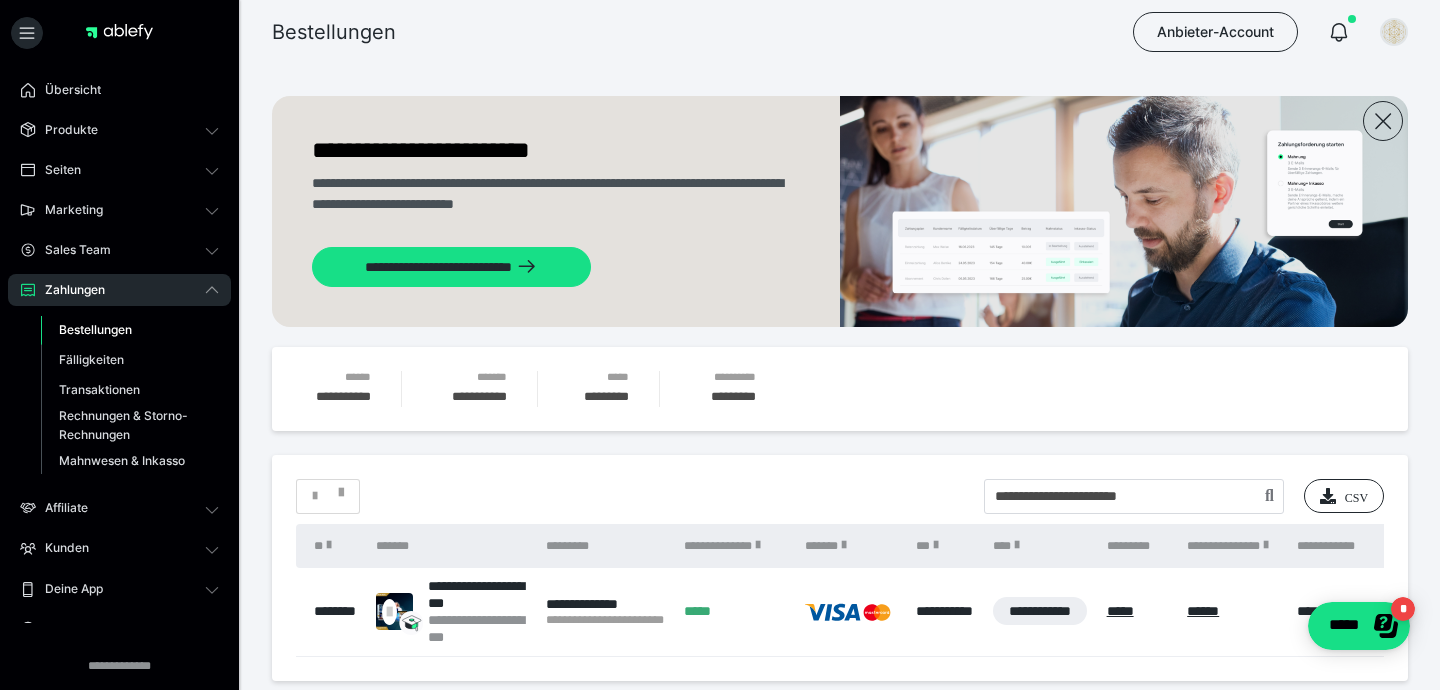 scroll, scrollTop: 122, scrollLeft: 0, axis: vertical 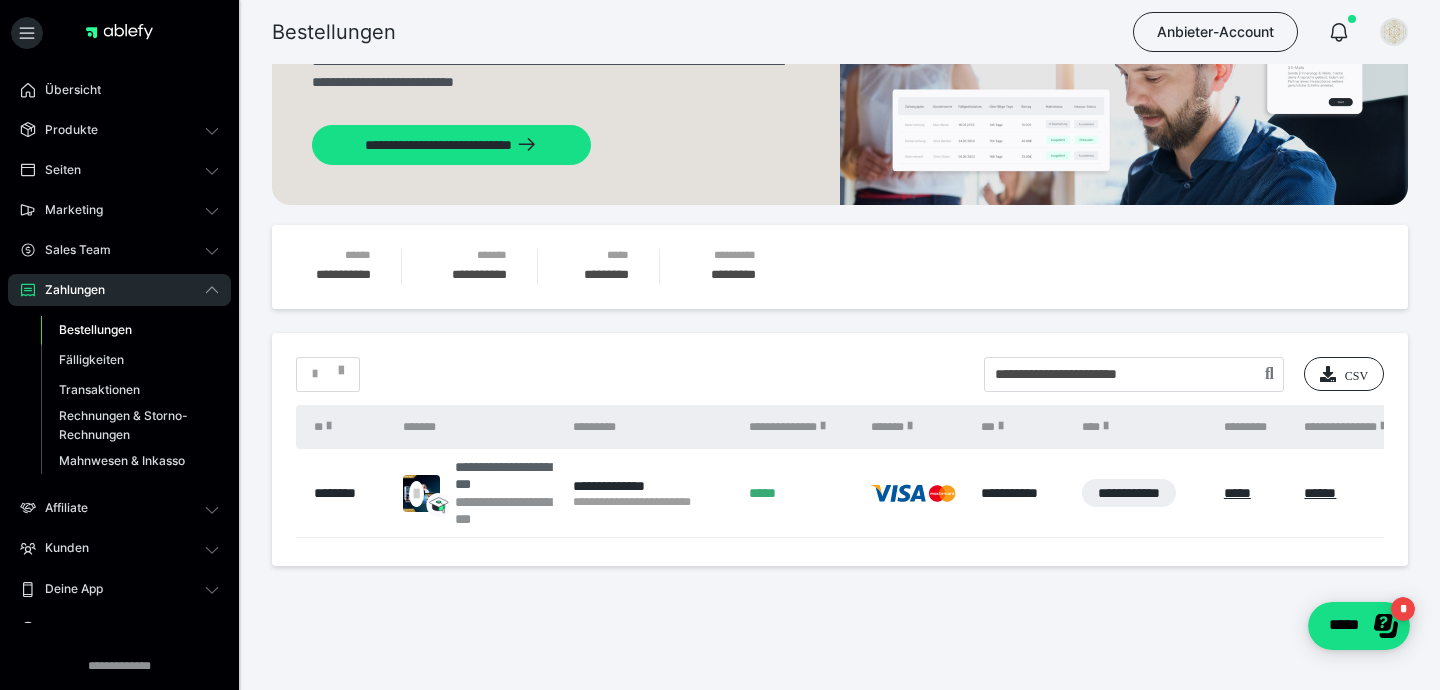 click on "**********" at bounding box center [504, 476] 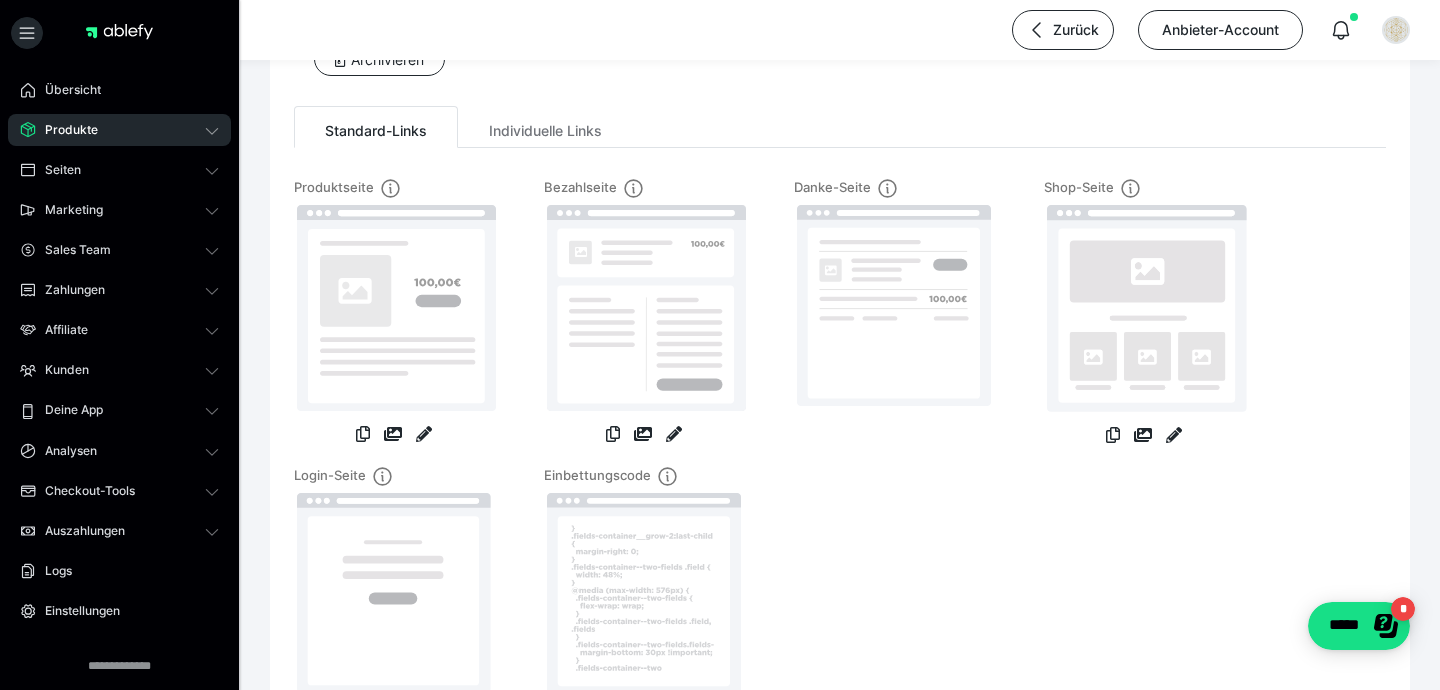 scroll, scrollTop: 0, scrollLeft: 0, axis: both 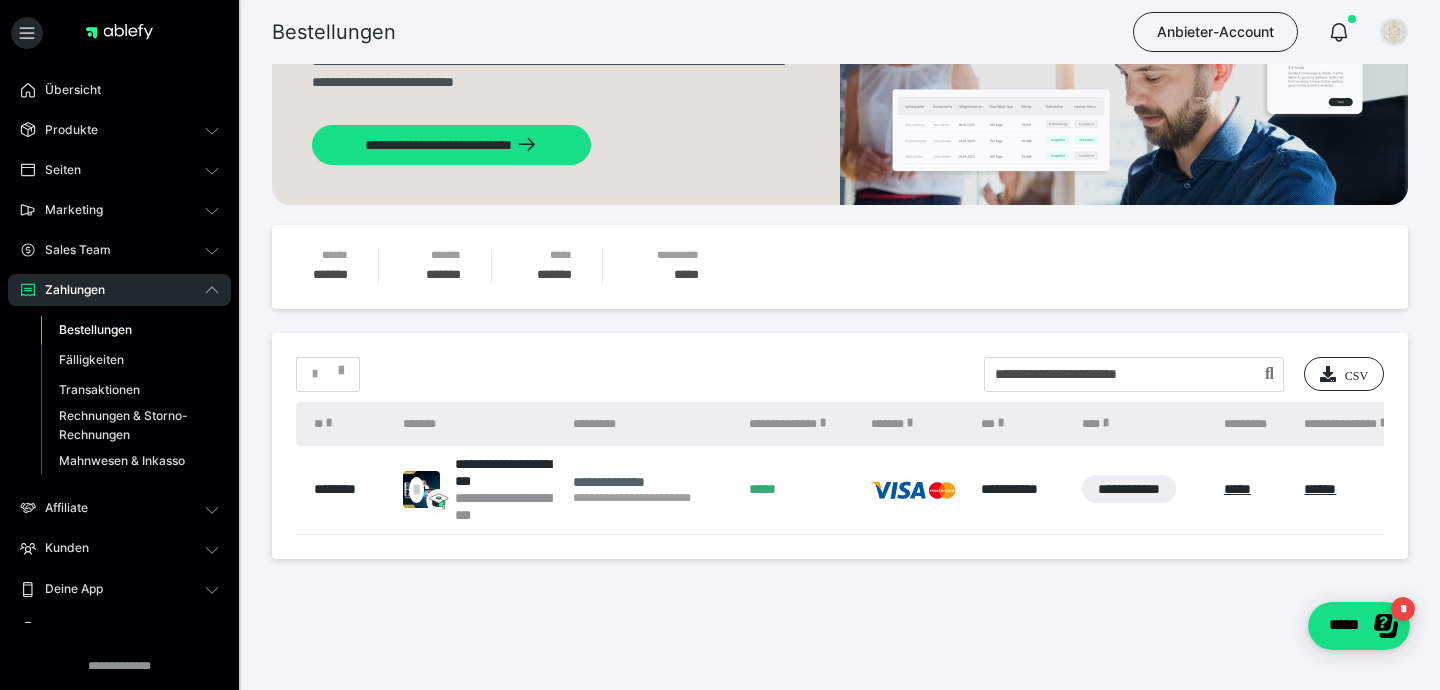click on "**********" at bounding box center (651, 482) 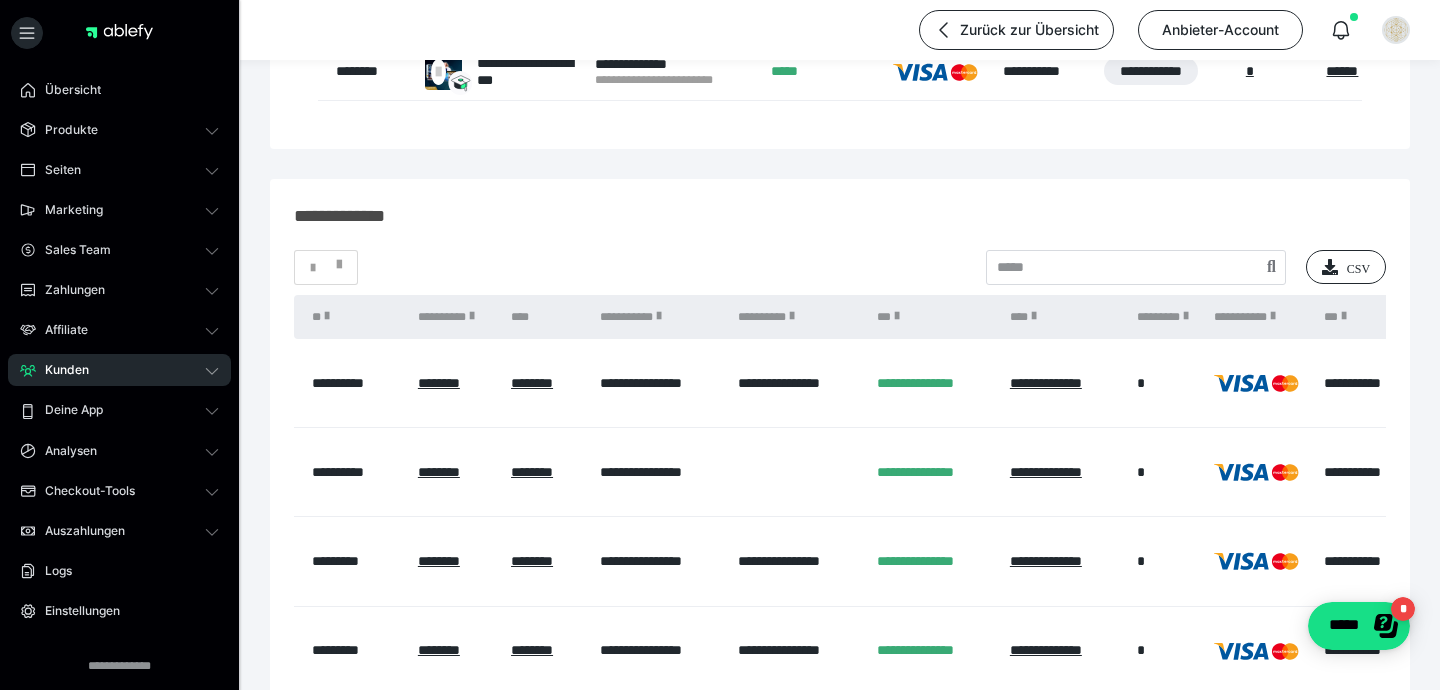 scroll, scrollTop: 0, scrollLeft: 0, axis: both 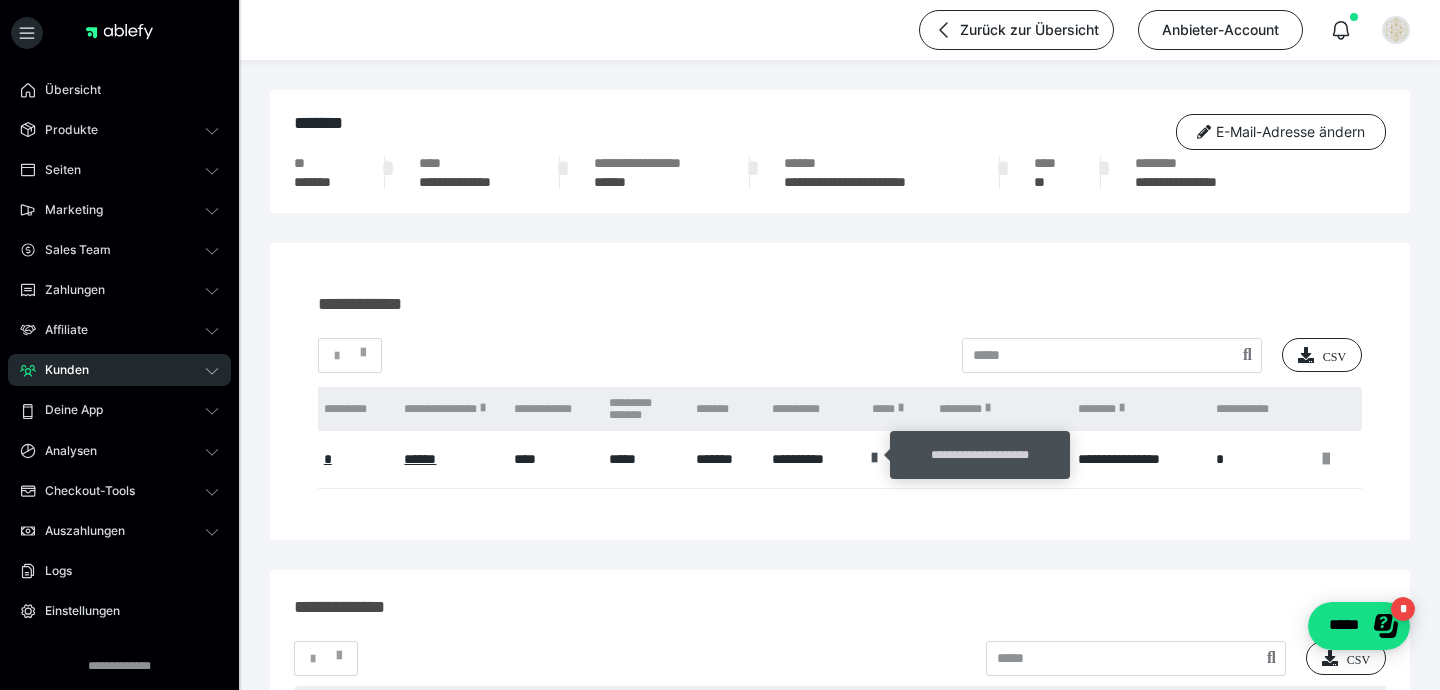 click at bounding box center [874, 458] 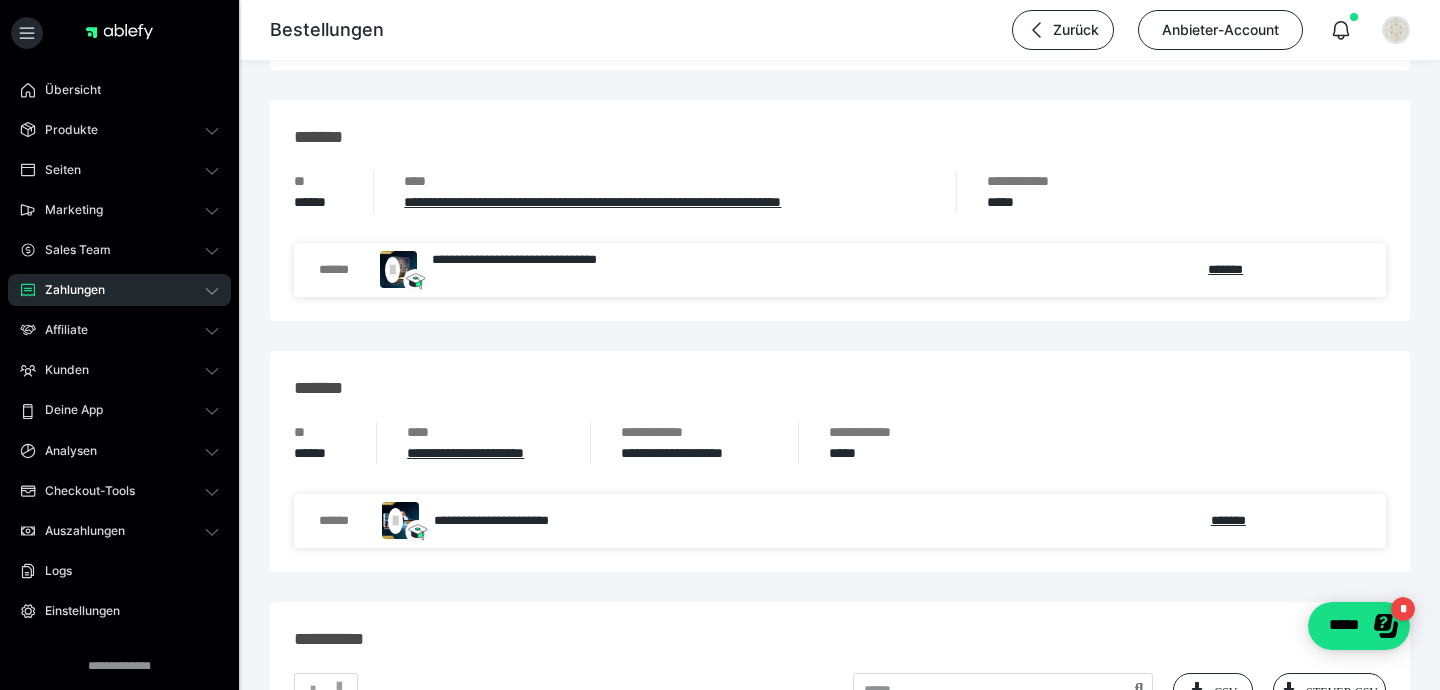 scroll, scrollTop: 1776, scrollLeft: 0, axis: vertical 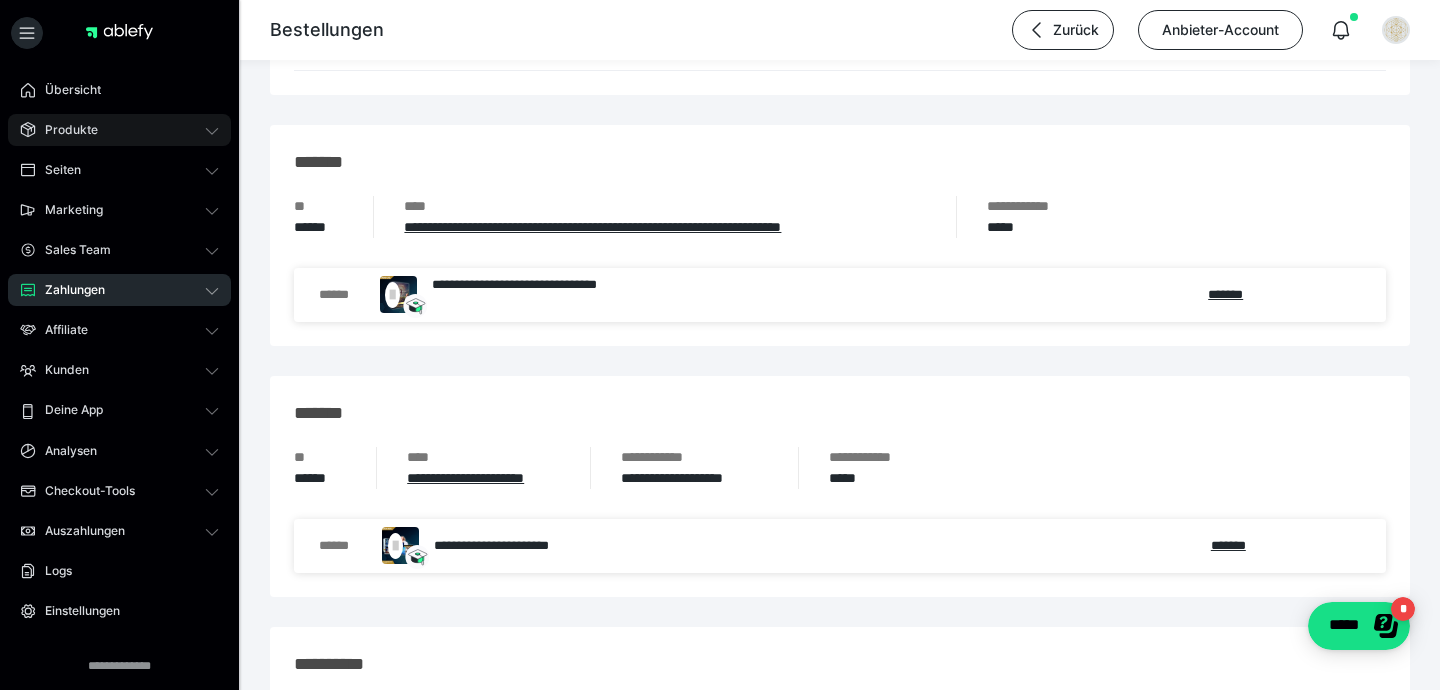 click on "Produkte" at bounding box center (119, 130) 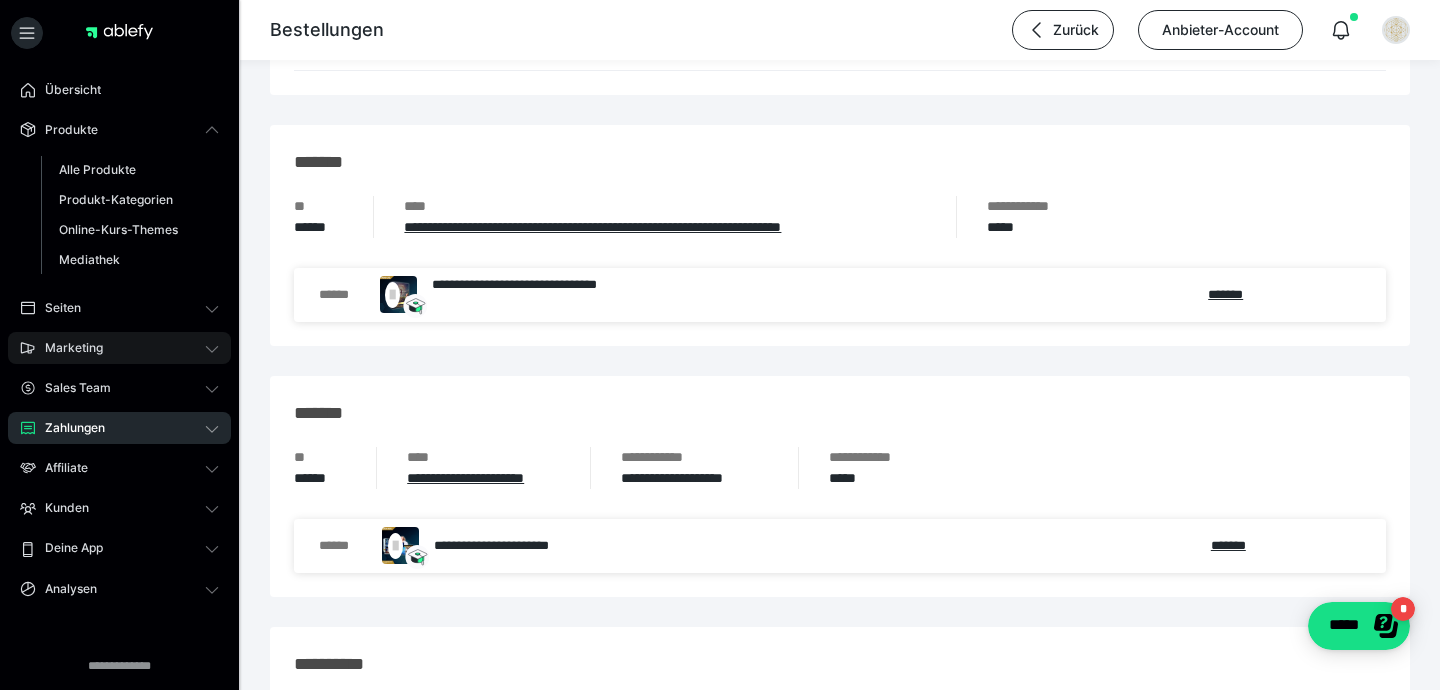 click on "Marketing" at bounding box center (119, 348) 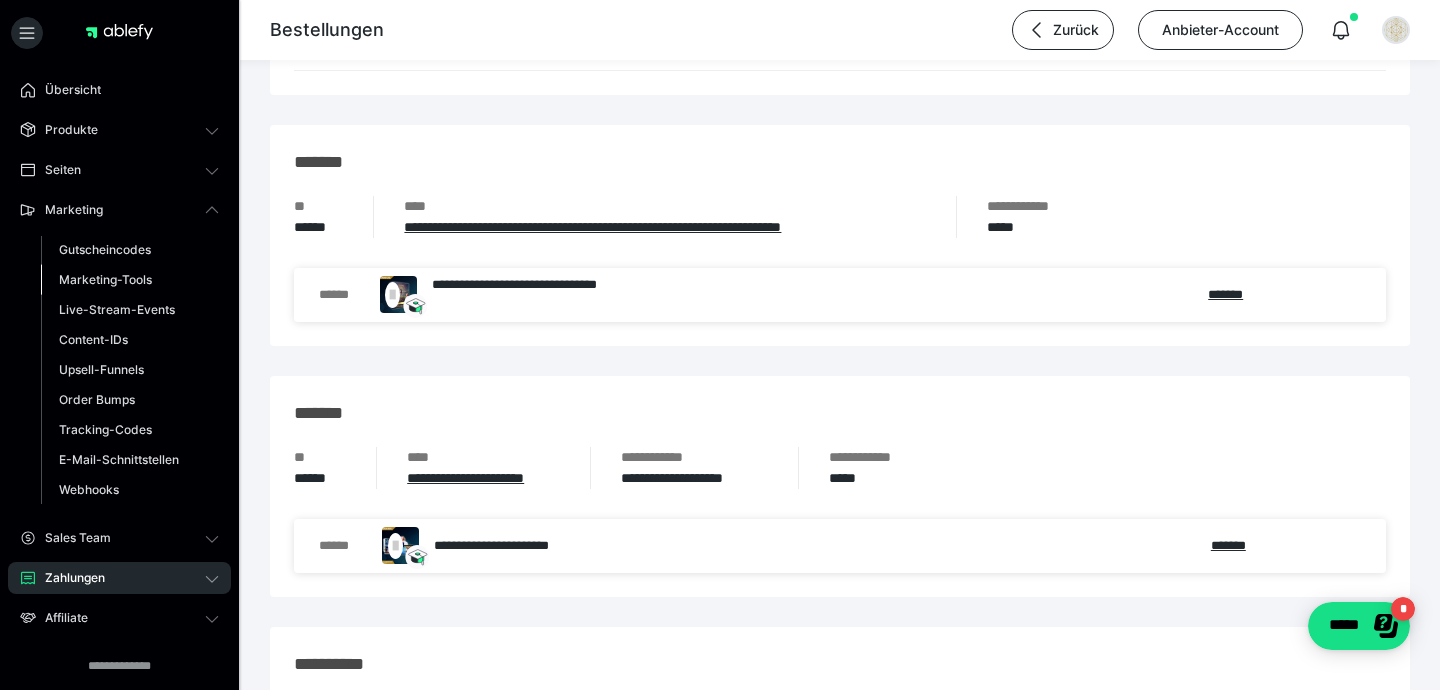 click on "Marketing-Tools" at bounding box center (105, 279) 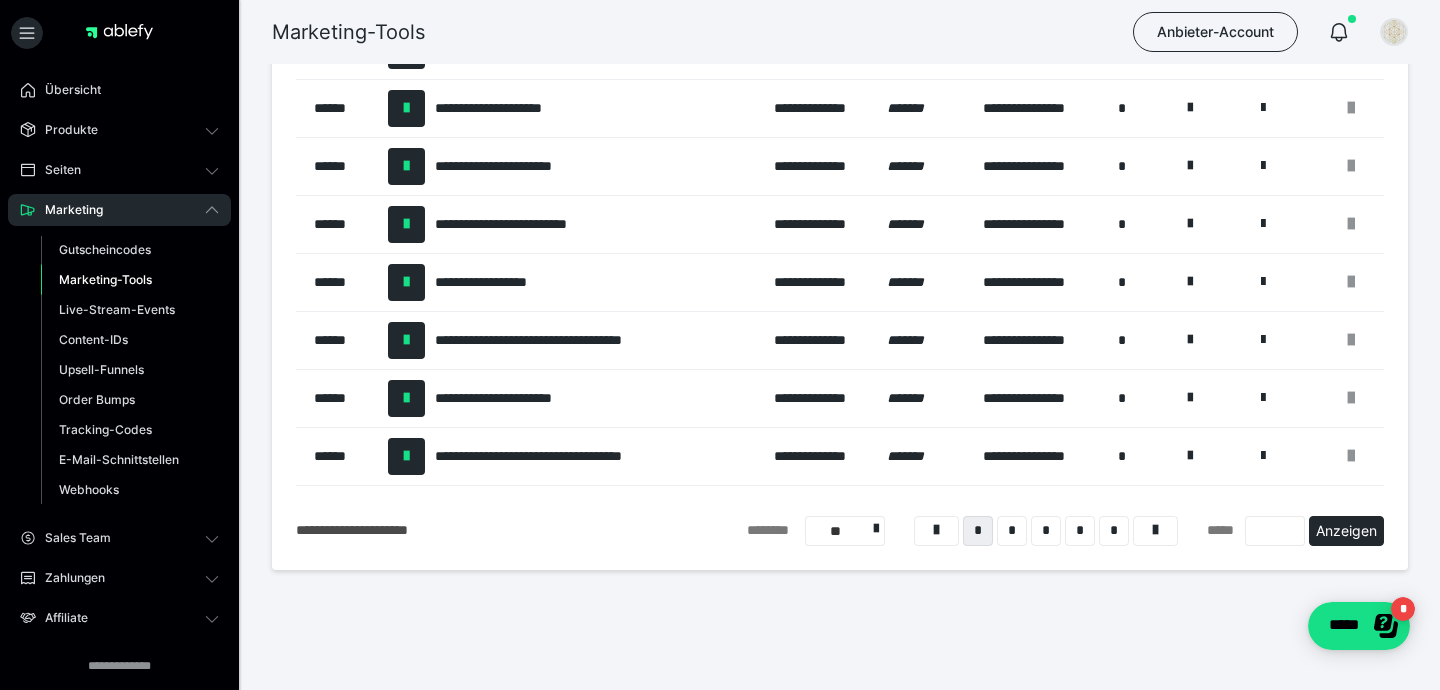 scroll, scrollTop: 332, scrollLeft: 0, axis: vertical 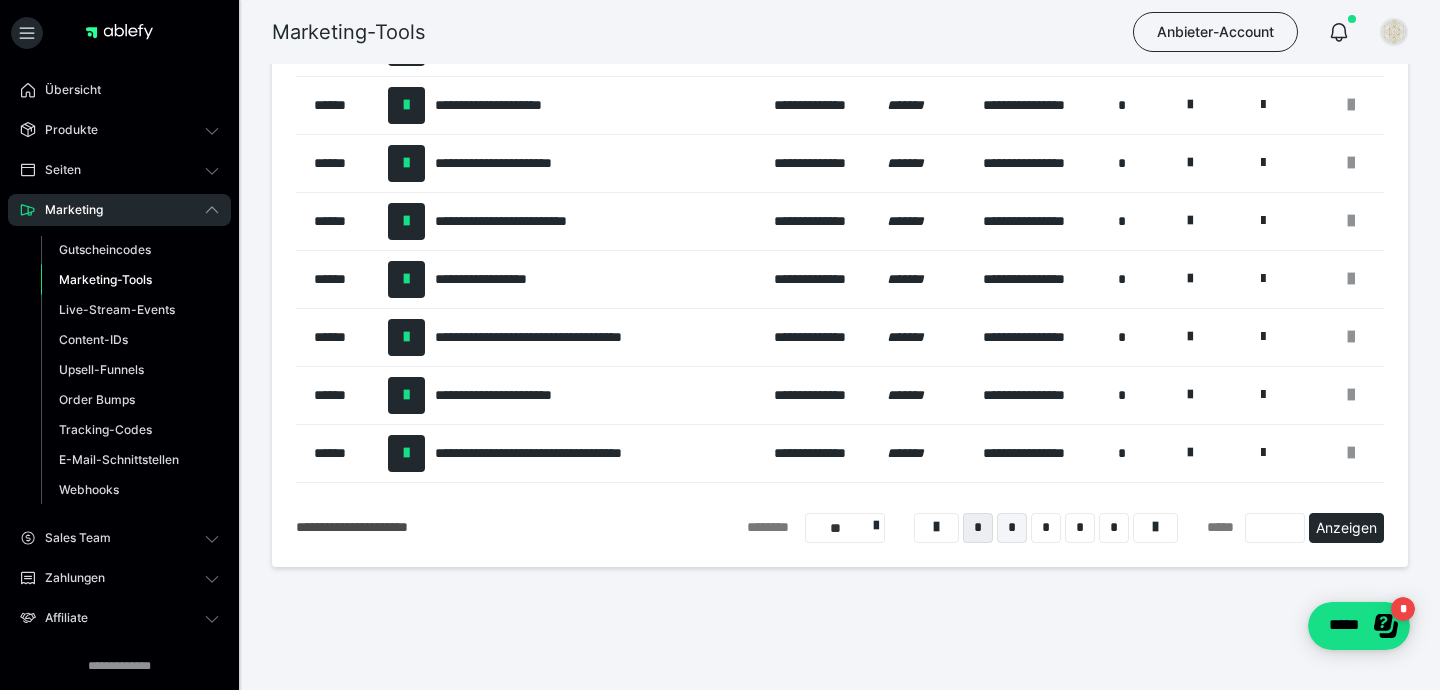 click on "*" at bounding box center [1012, 528] 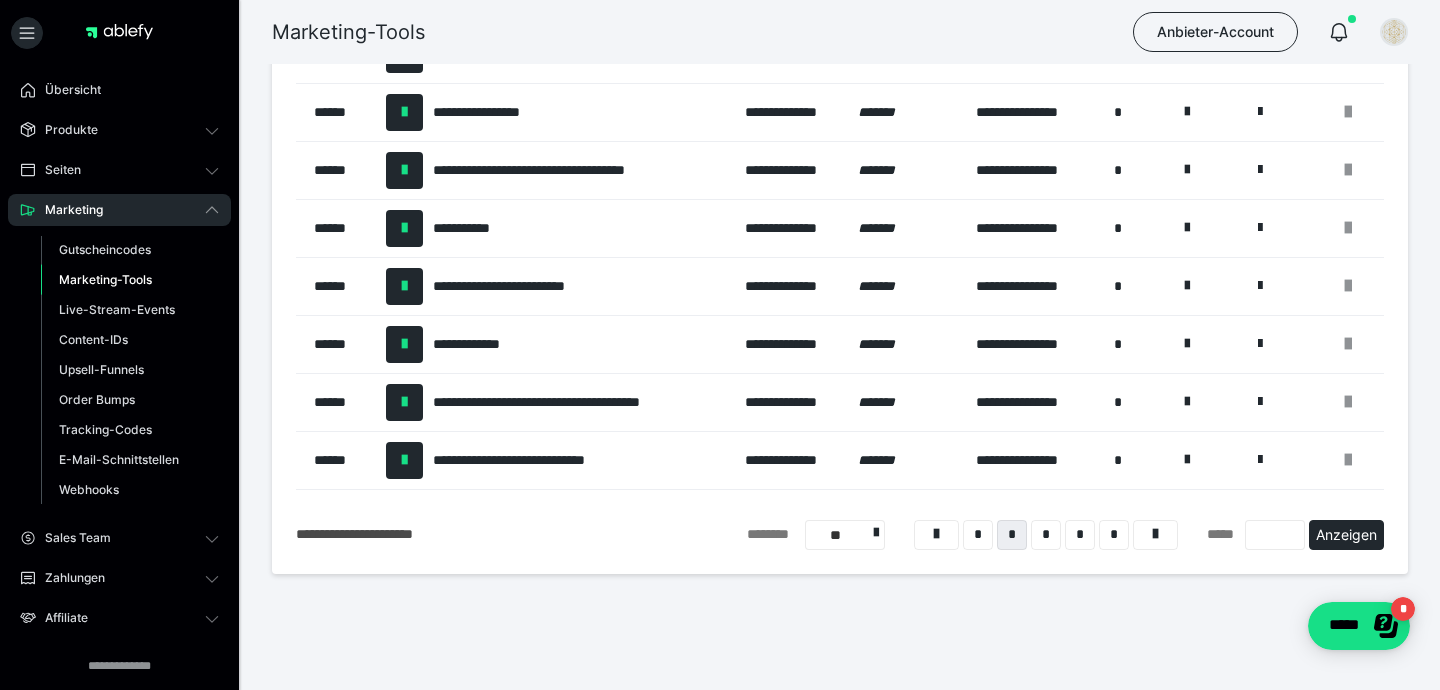 scroll, scrollTop: 332, scrollLeft: 0, axis: vertical 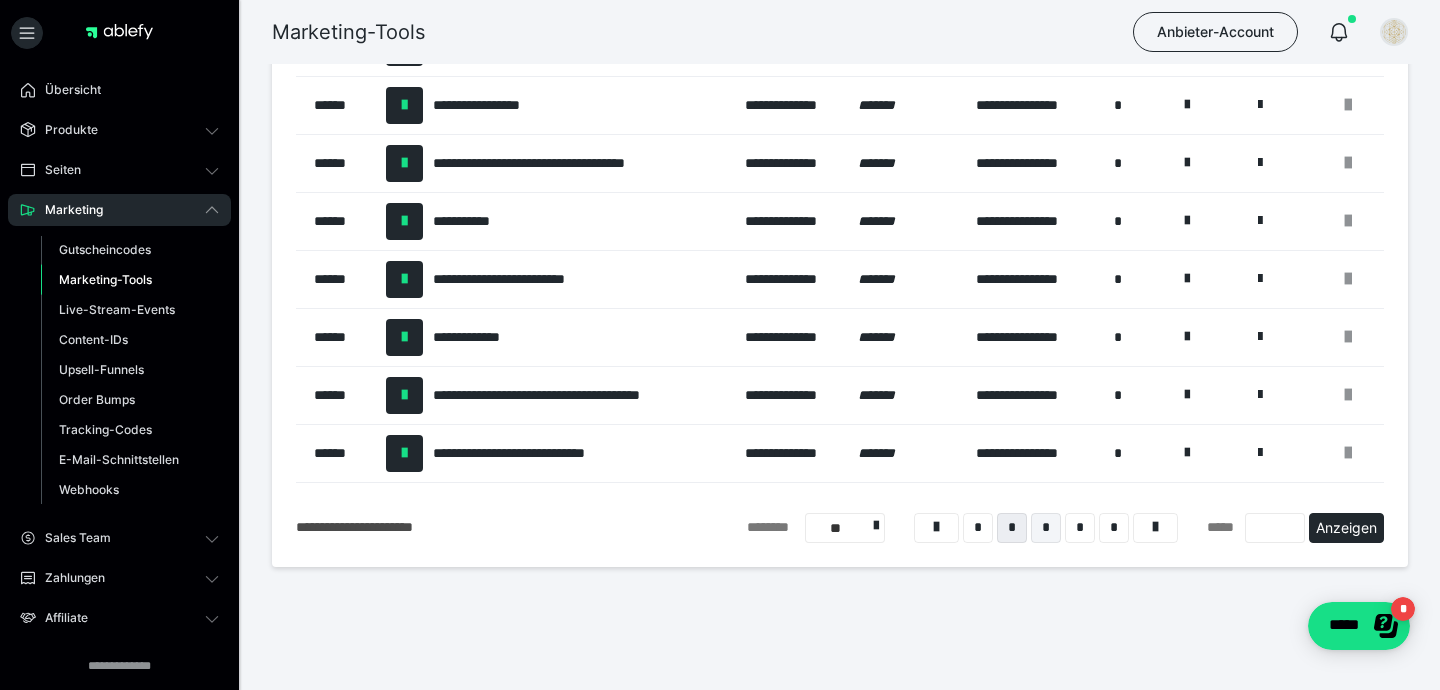 click on "*" at bounding box center (1046, 528) 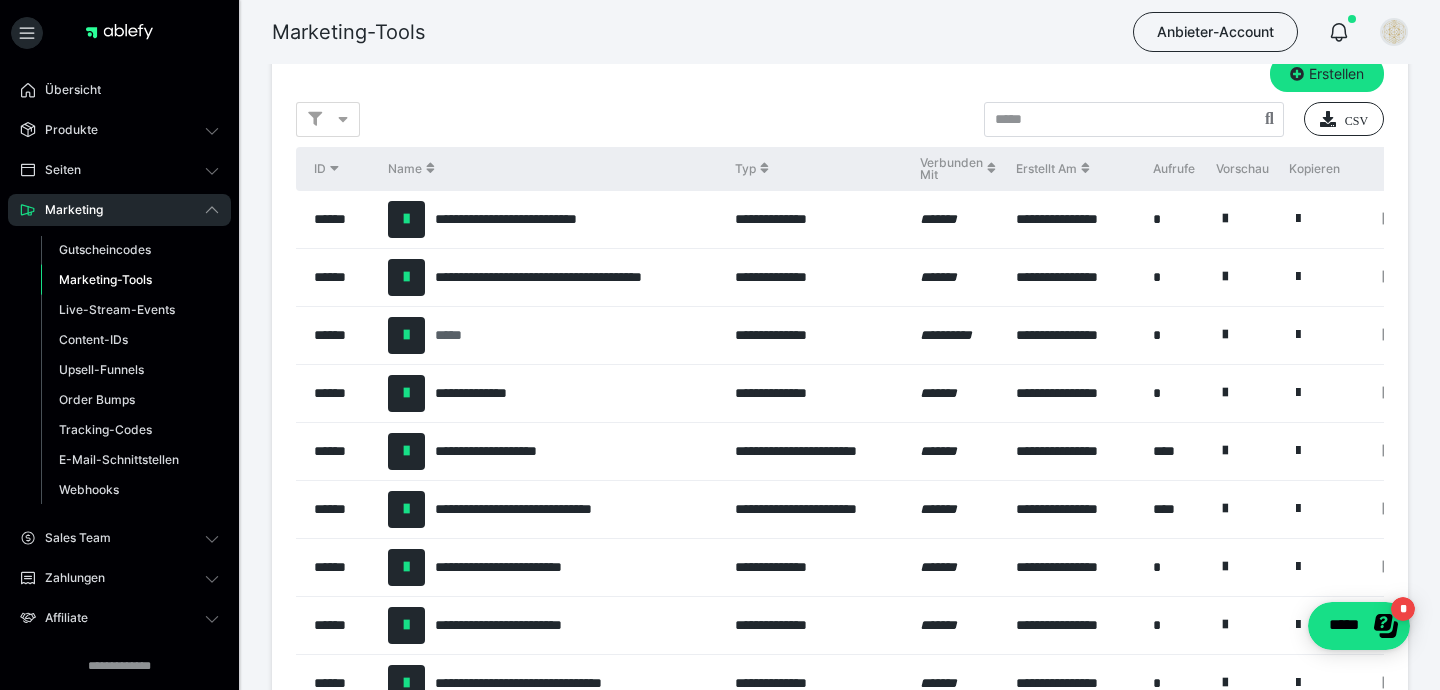 scroll, scrollTop: 43, scrollLeft: 0, axis: vertical 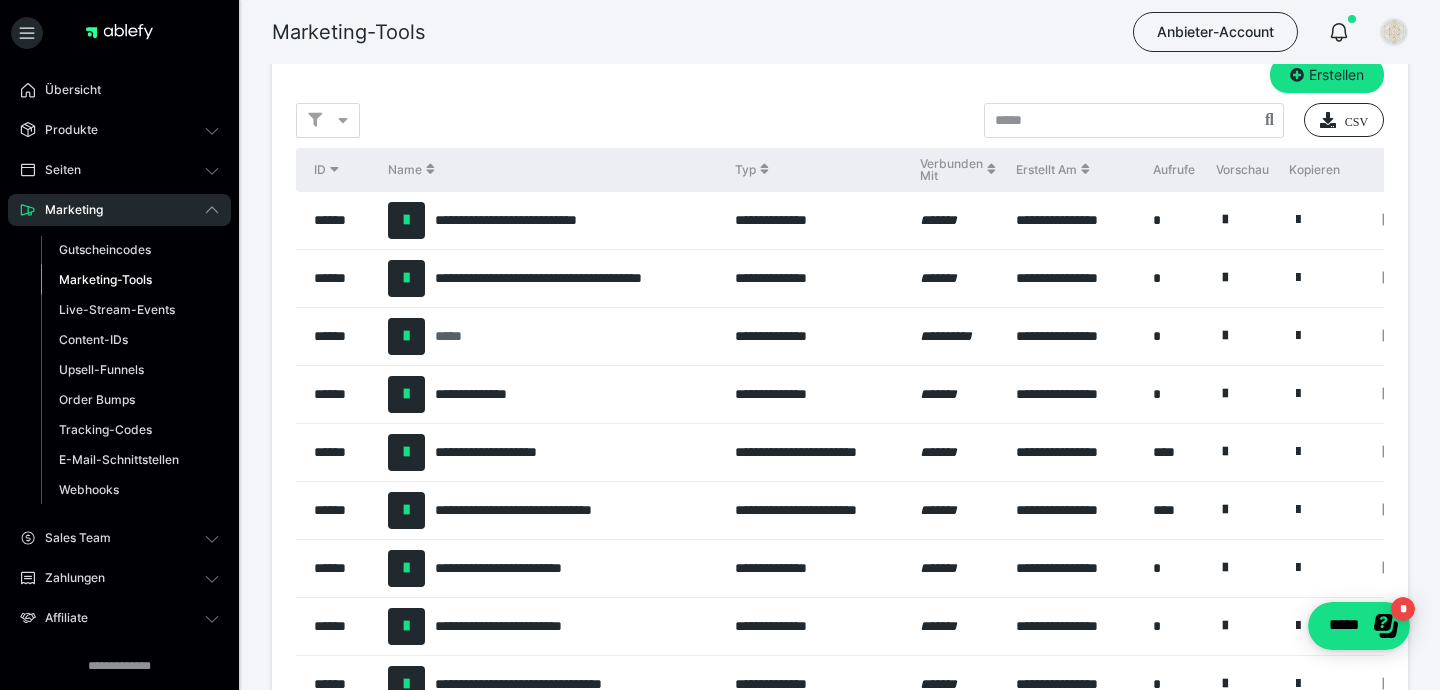 click on "*****" at bounding box center [453, 336] 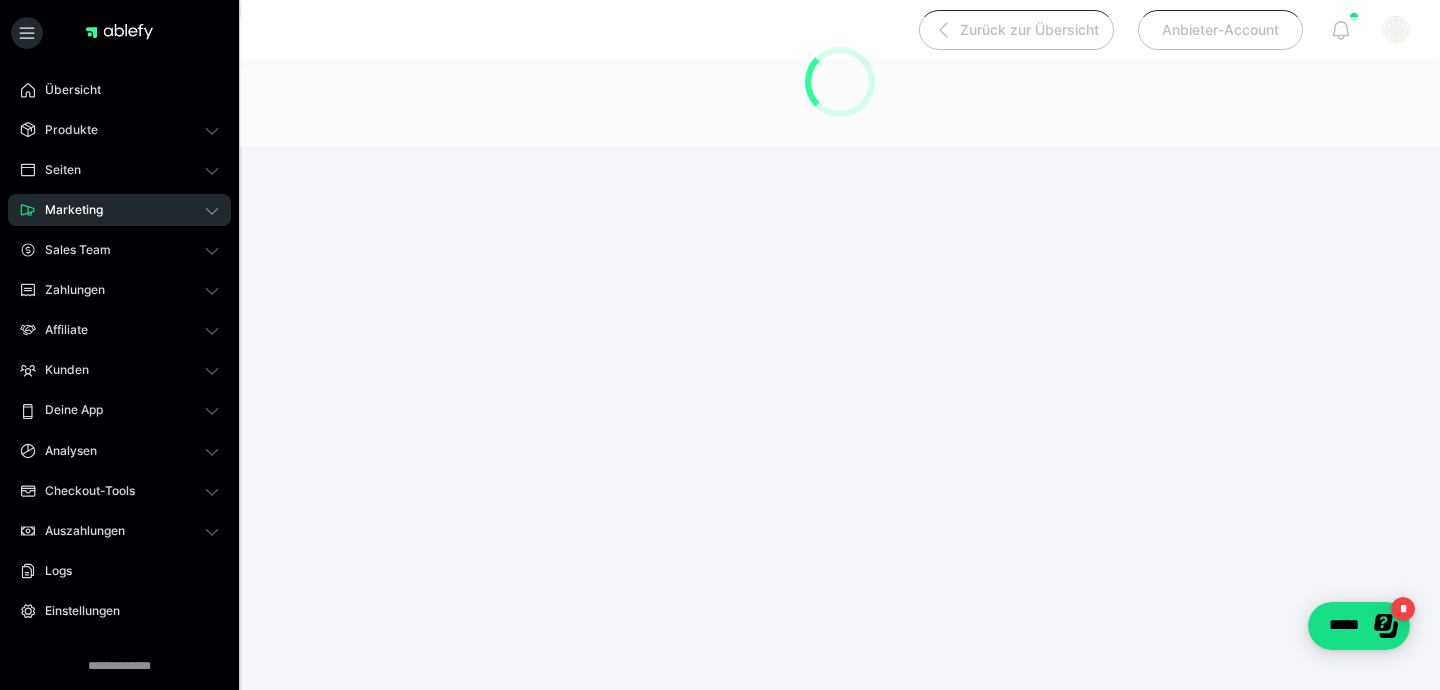 scroll, scrollTop: 0, scrollLeft: 0, axis: both 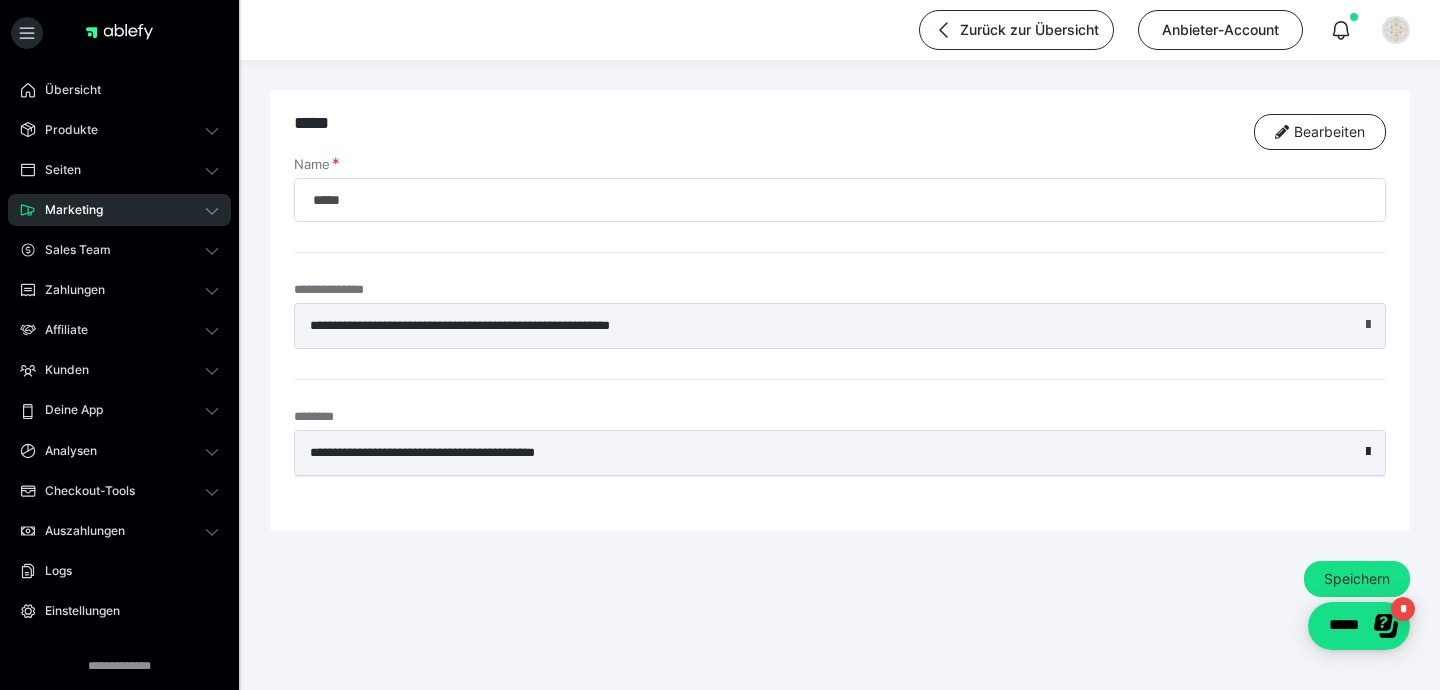 click at bounding box center [1368, 325] 